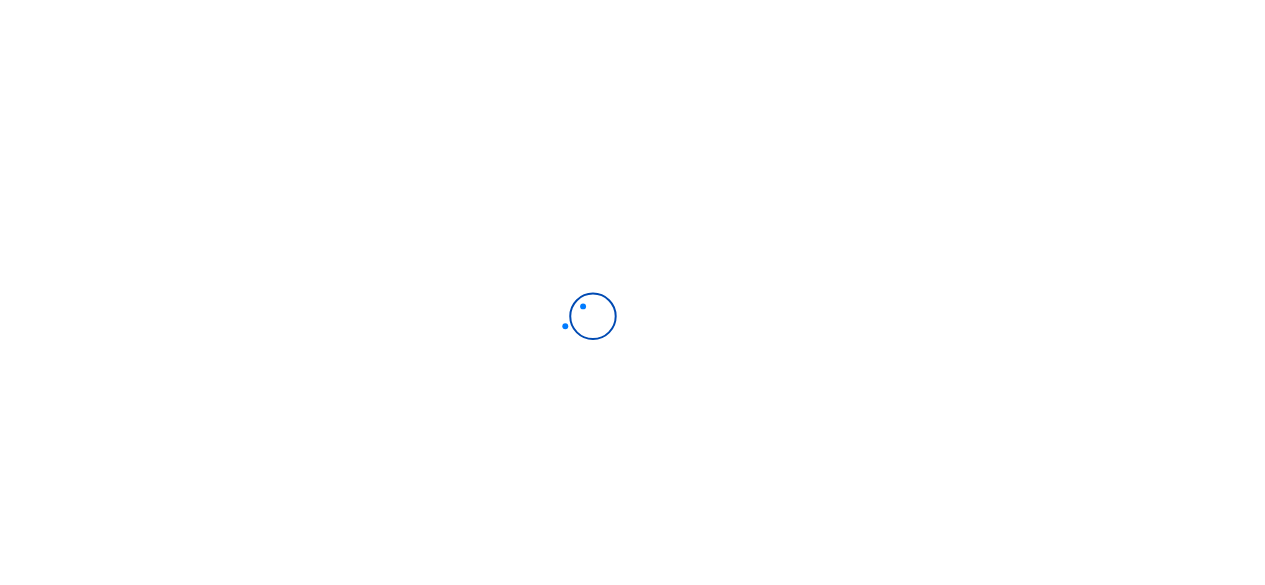 scroll, scrollTop: 0, scrollLeft: 0, axis: both 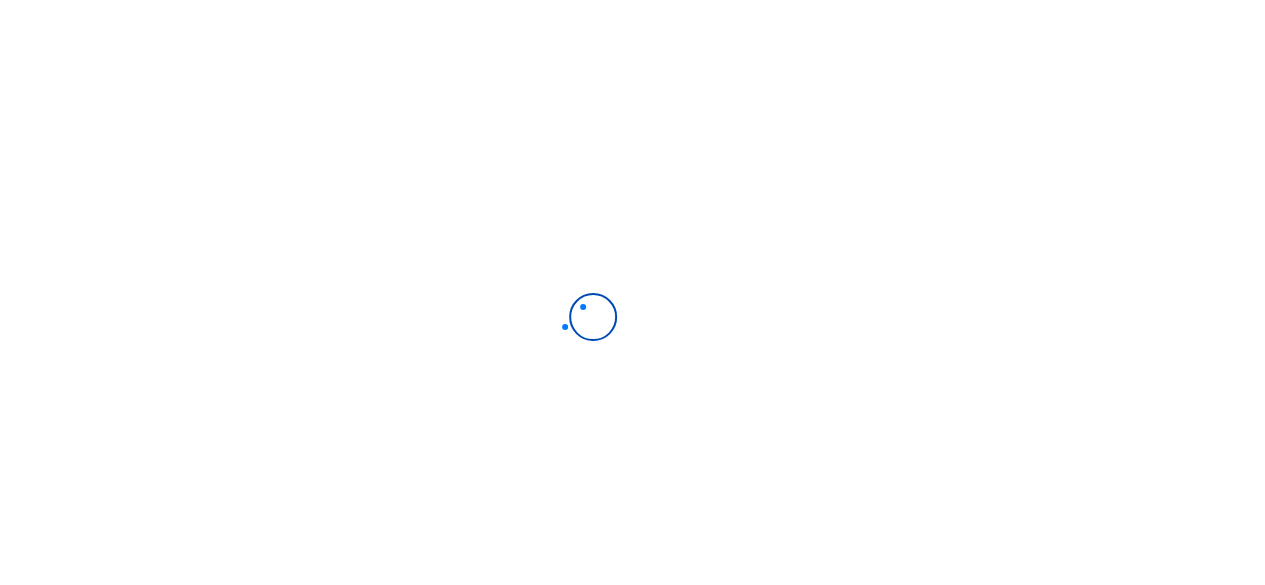 click at bounding box center (632, 292) 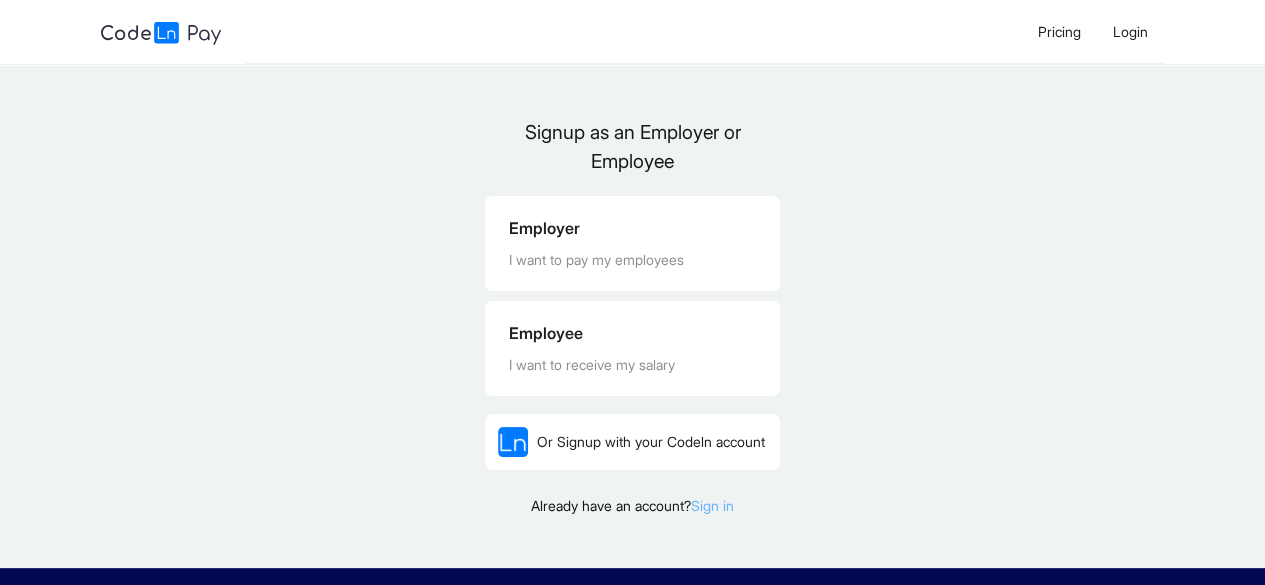 click on "Sign in" at bounding box center [712, 505] 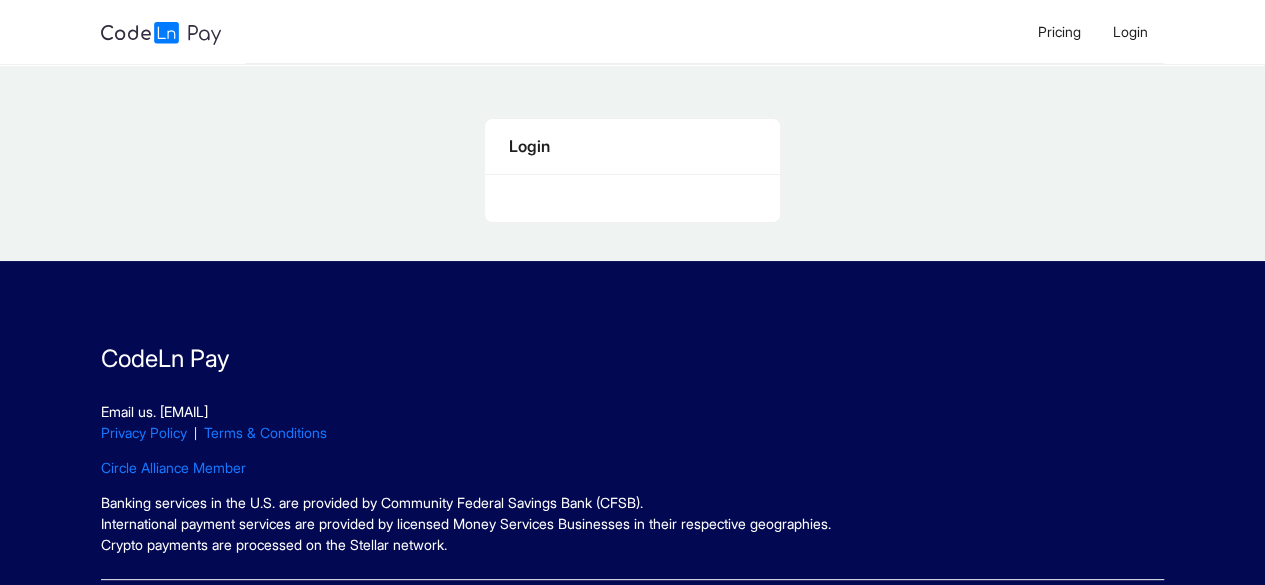 click on "Login" at bounding box center [632, 146] 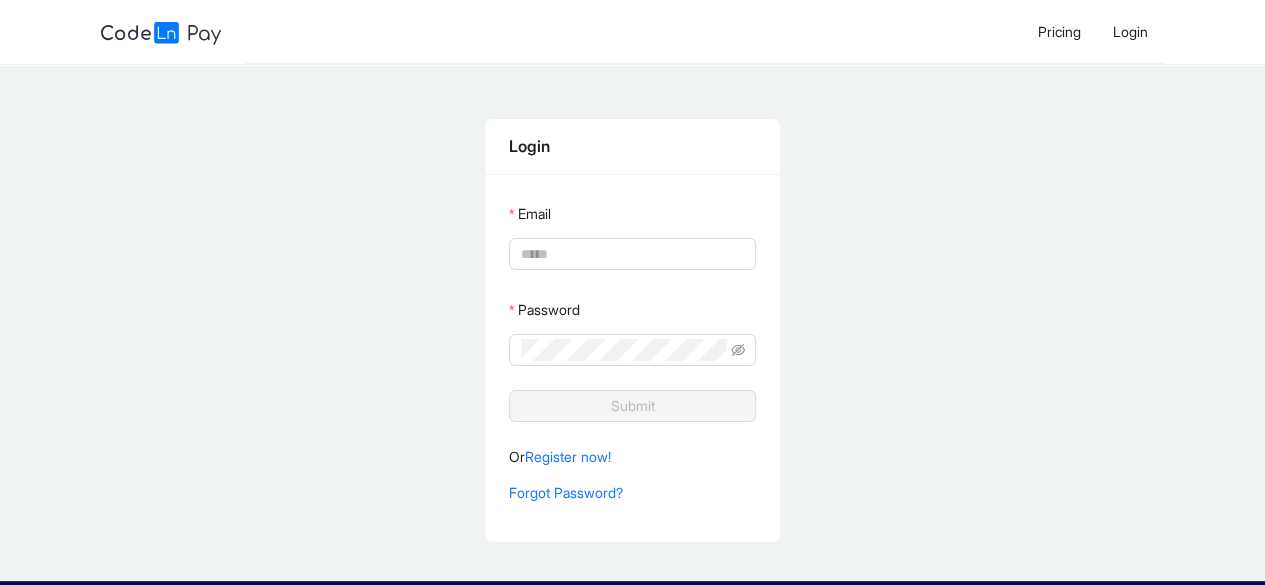 type on "**********" 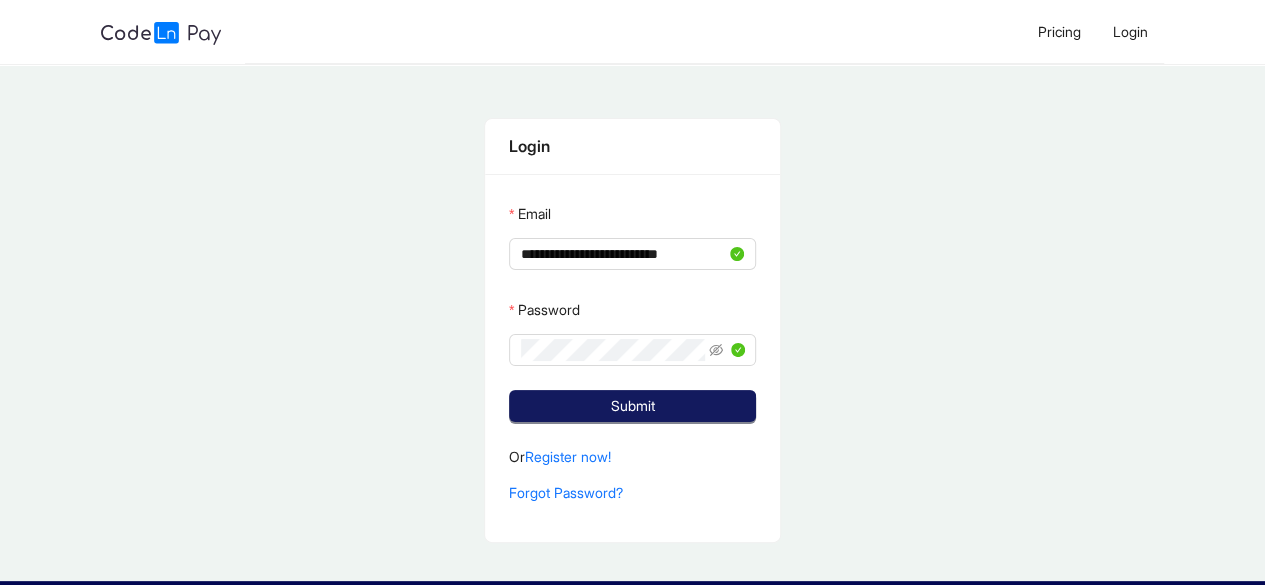 click on "Submit" 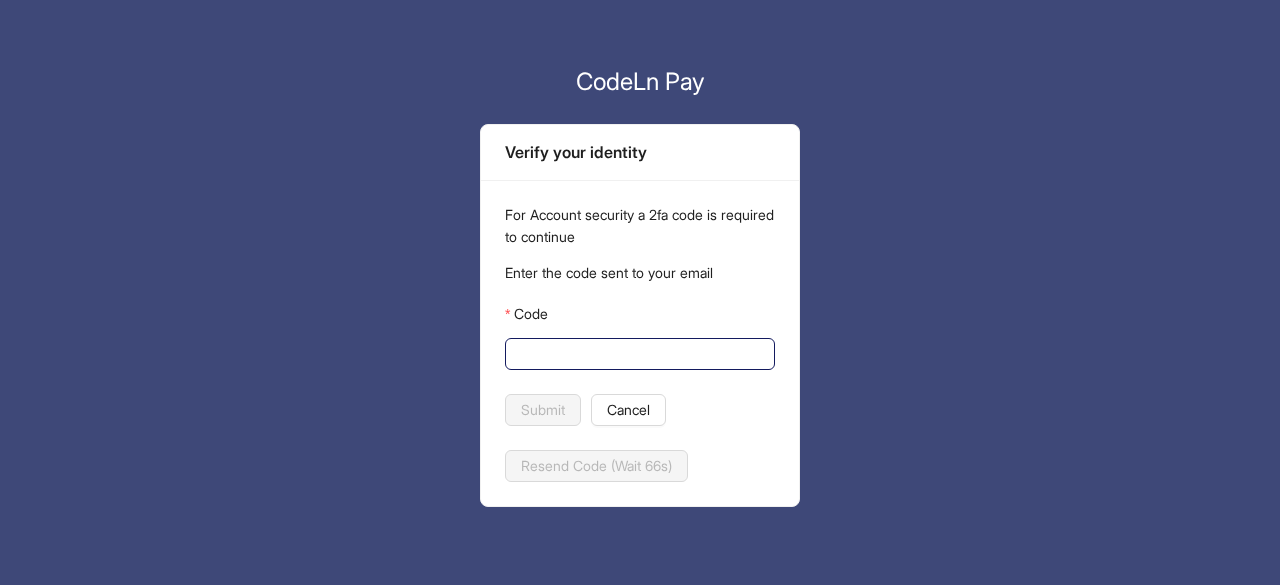 click on "Code" at bounding box center [638, 354] 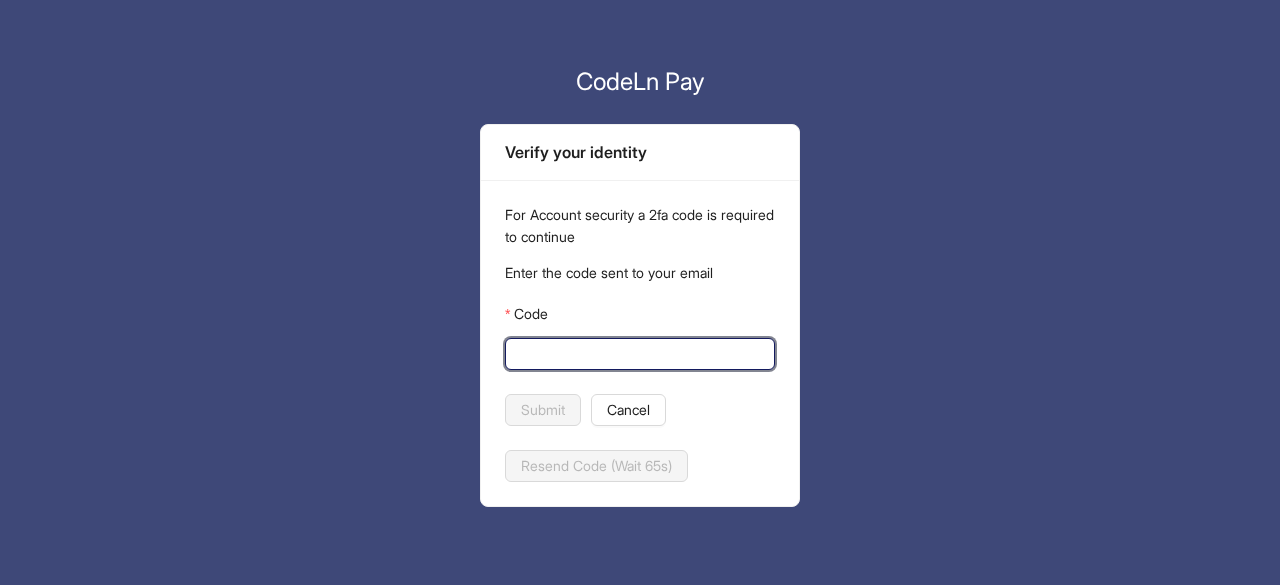paste on "******" 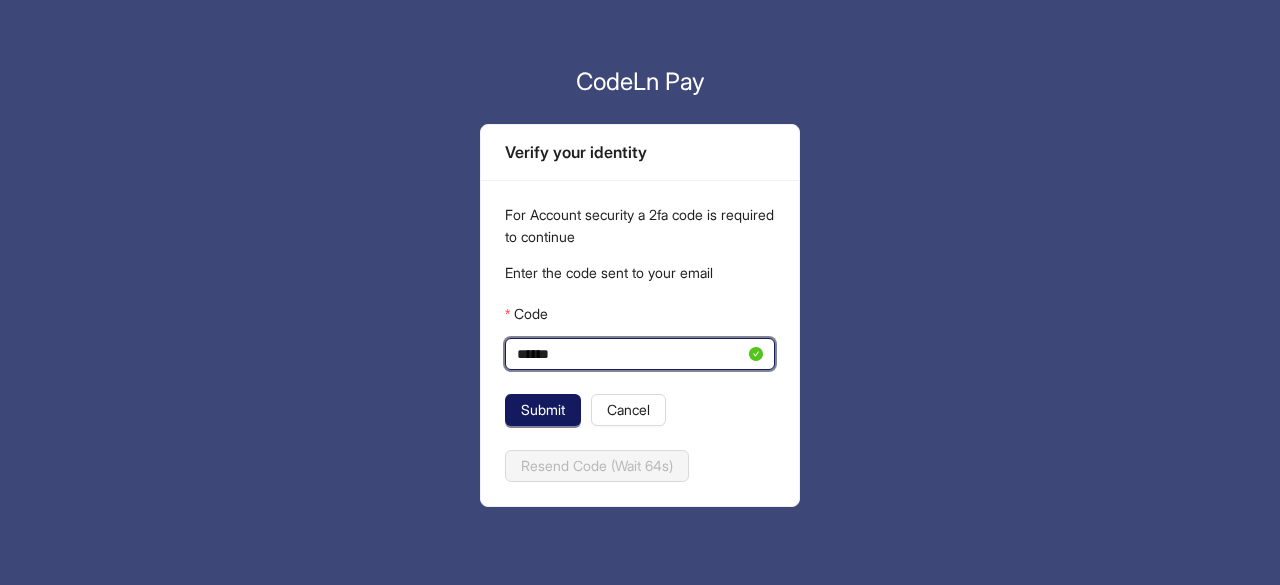 type on "******" 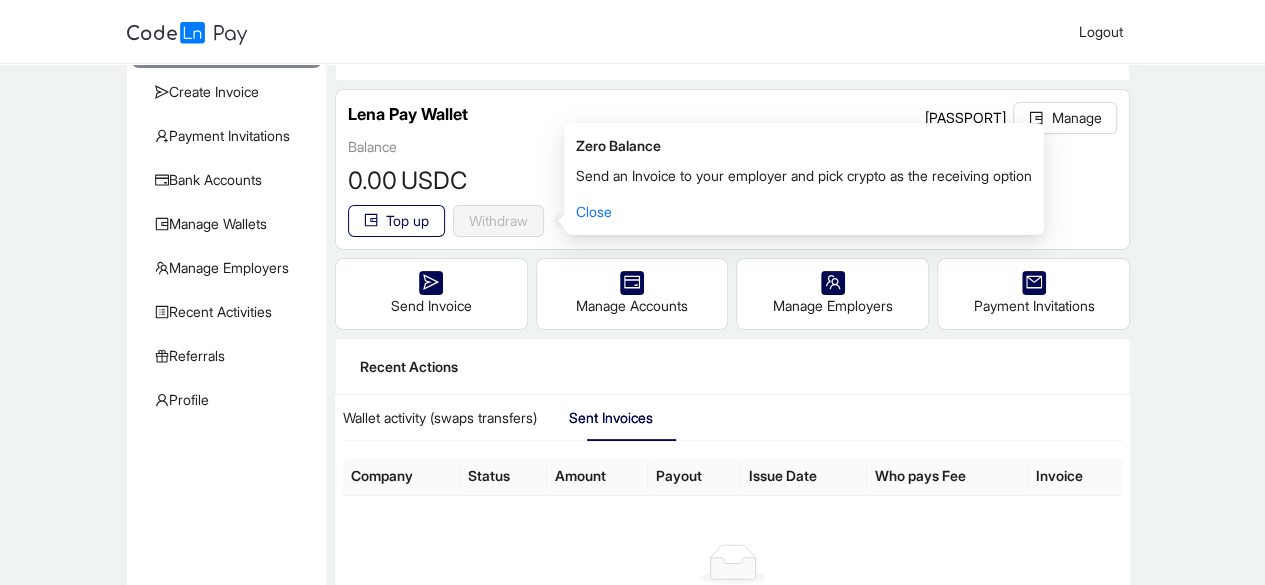 scroll, scrollTop: 66, scrollLeft: 0, axis: vertical 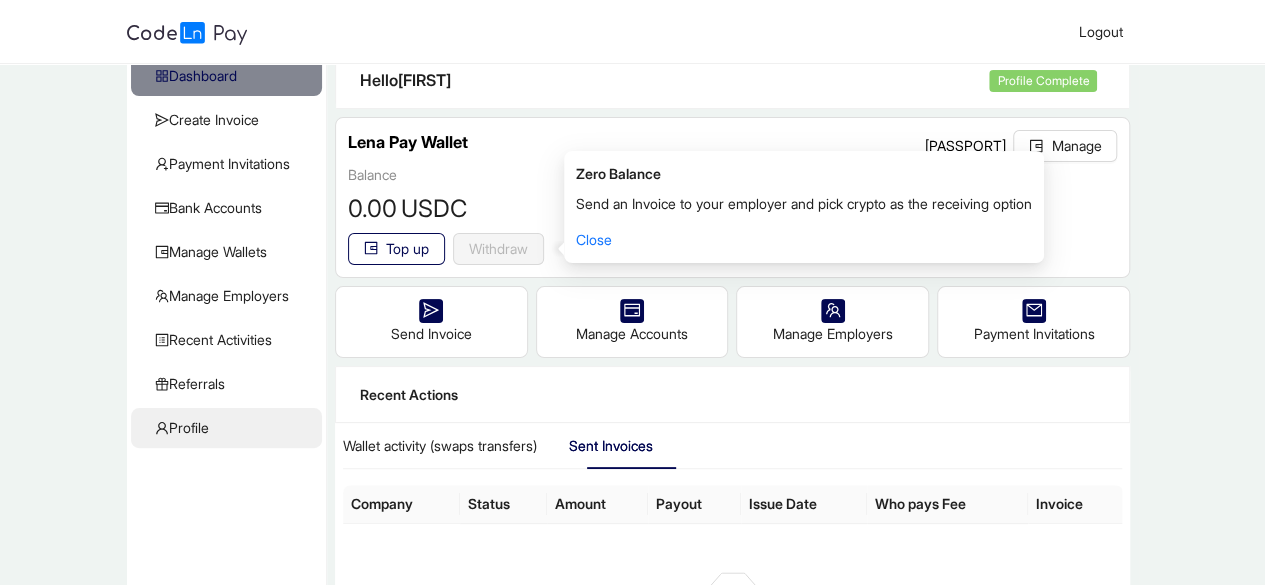 click on "Profile" 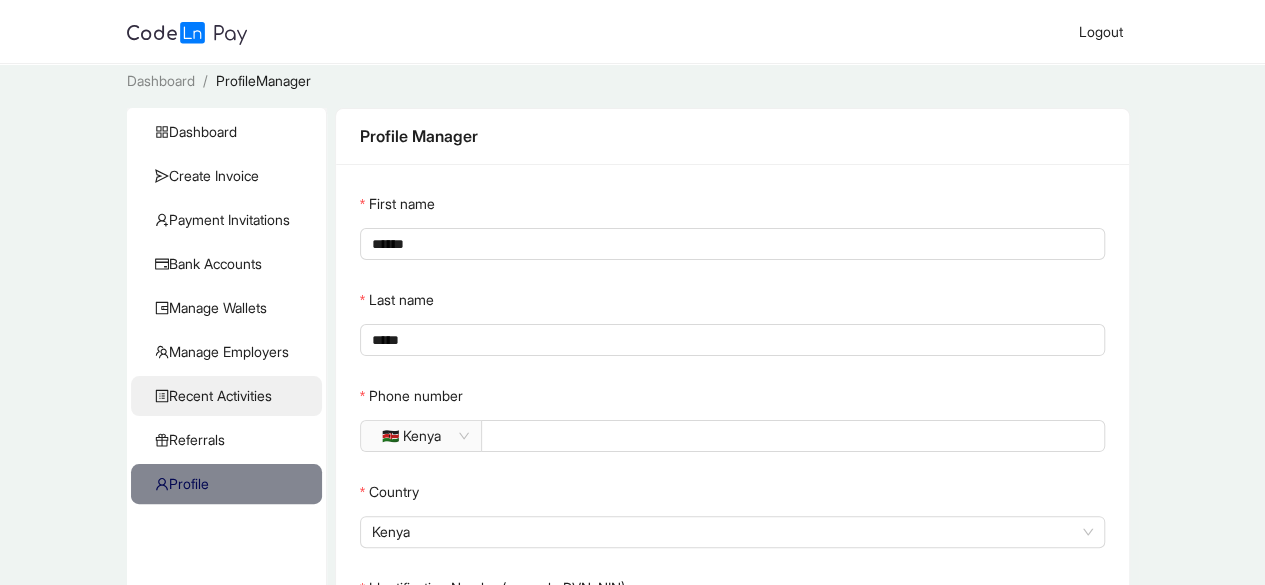 scroll, scrollTop: 0, scrollLeft: 0, axis: both 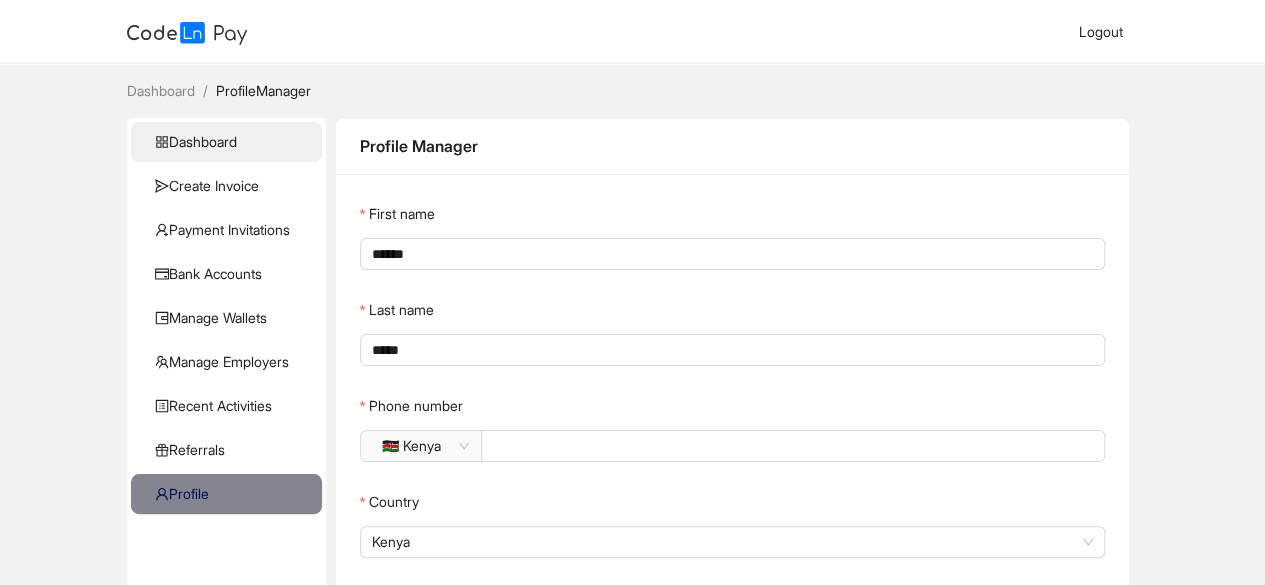 click on "Dashboard" 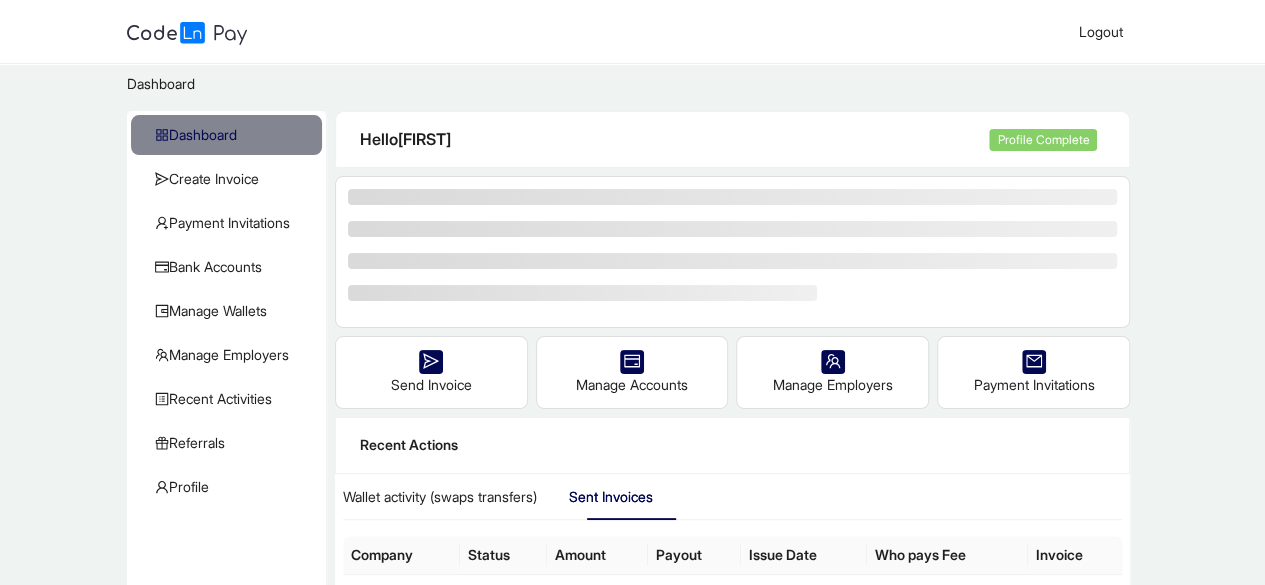 scroll, scrollTop: 6, scrollLeft: 0, axis: vertical 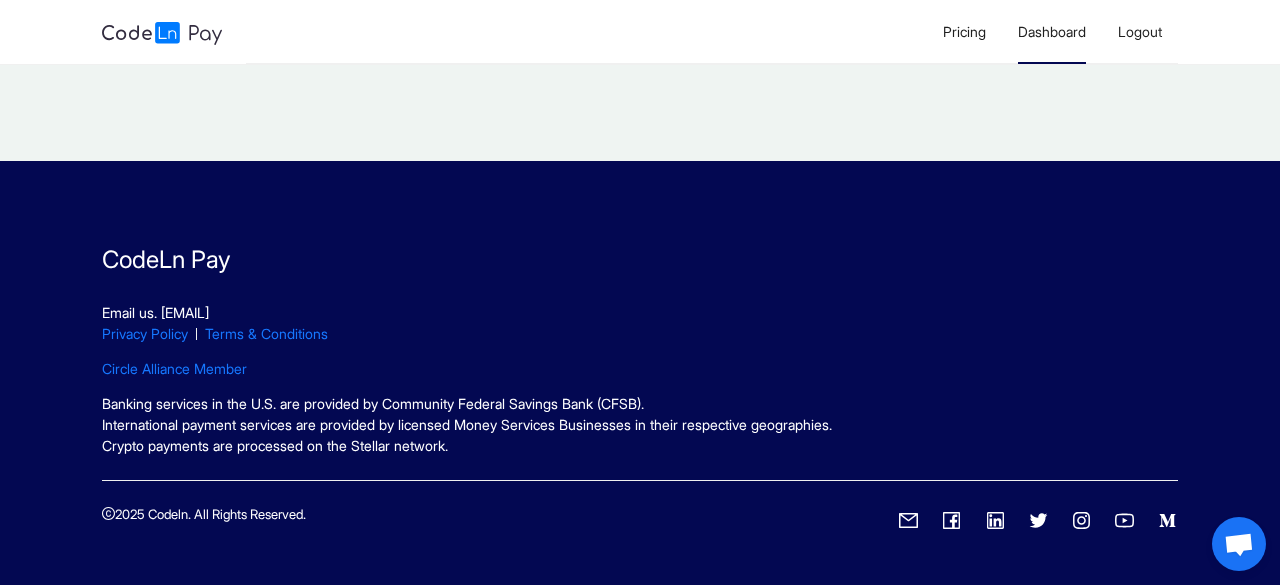 click on "Dashboard" 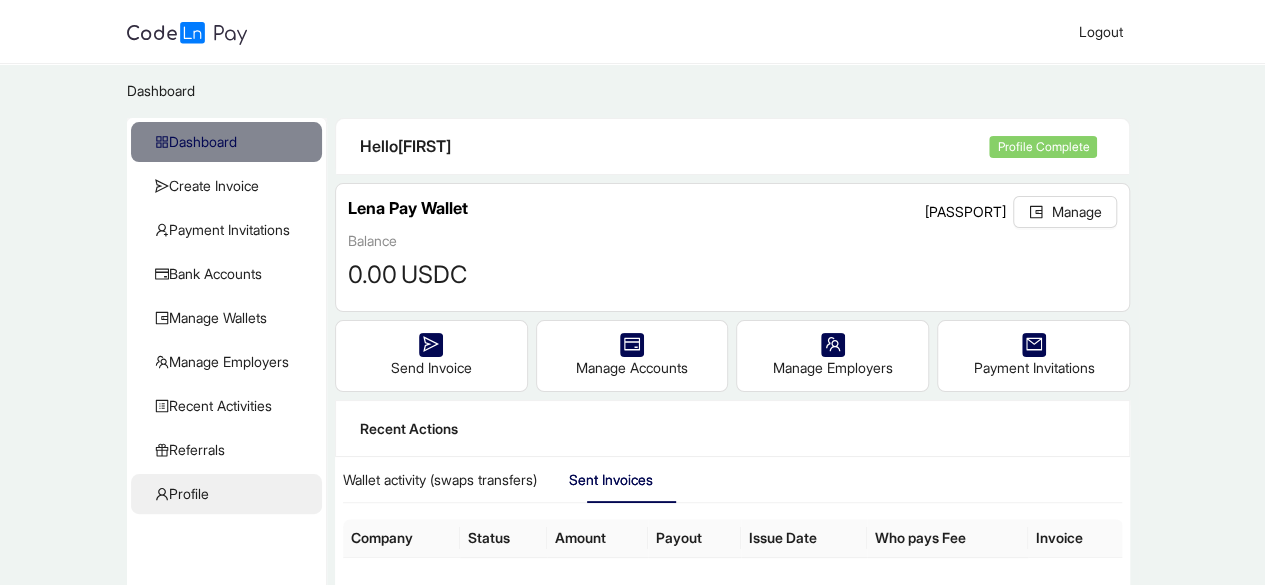 click on "Profile" 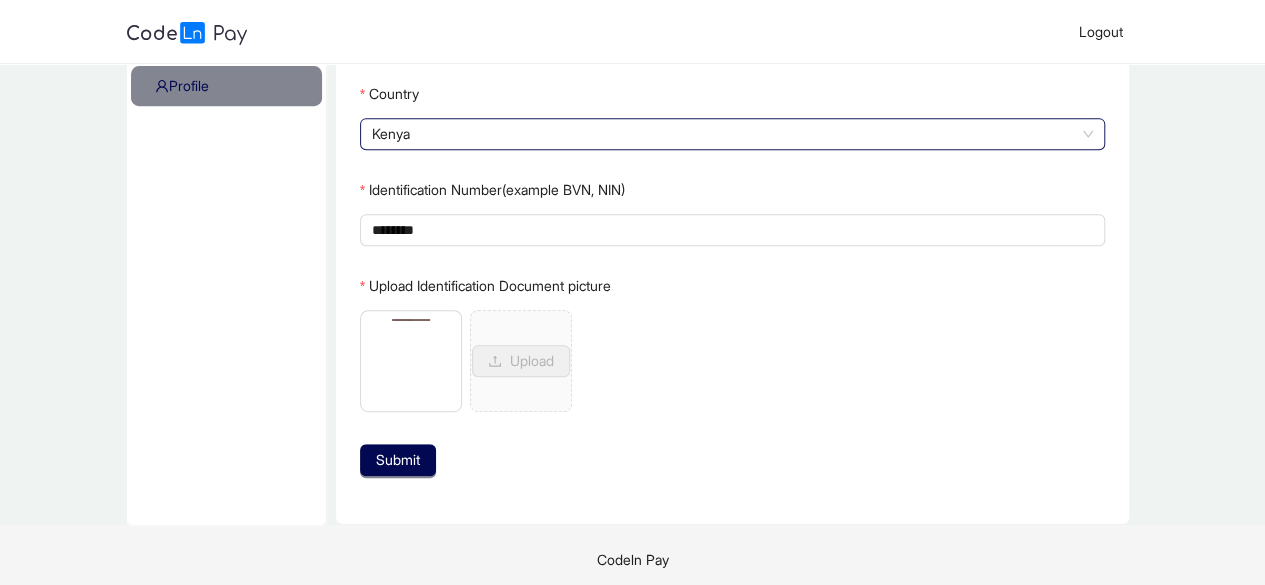 scroll, scrollTop: 416, scrollLeft: 0, axis: vertical 